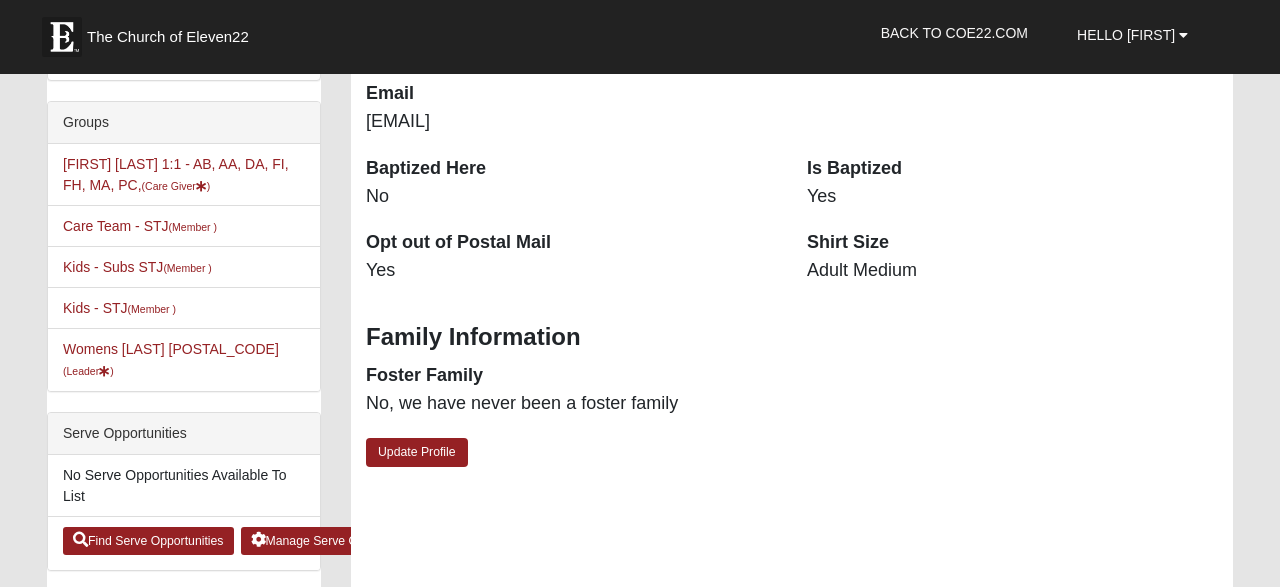 scroll, scrollTop: 478, scrollLeft: 0, axis: vertical 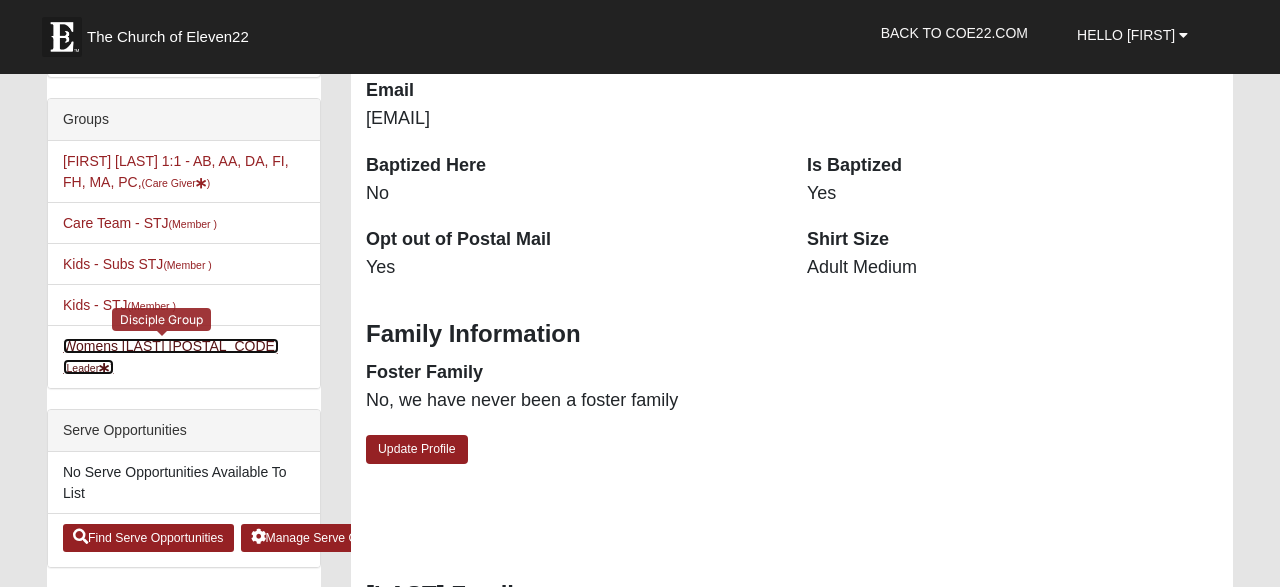 click on "Womens LeBel 32259  (Leader
)" at bounding box center (171, 356) 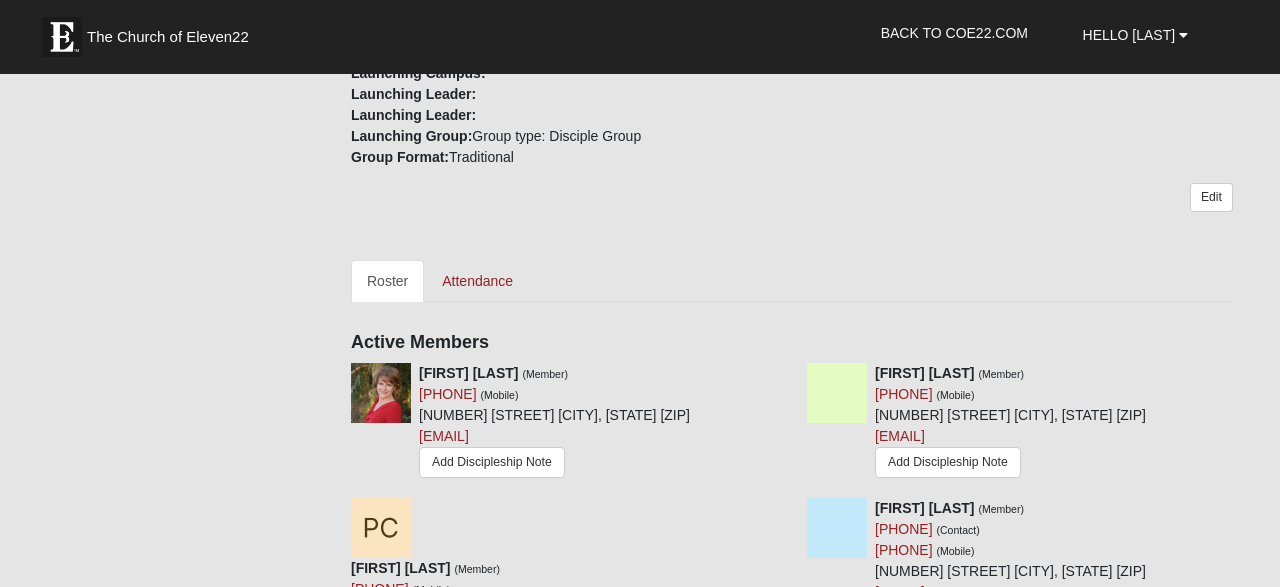 scroll, scrollTop: 654, scrollLeft: 0, axis: vertical 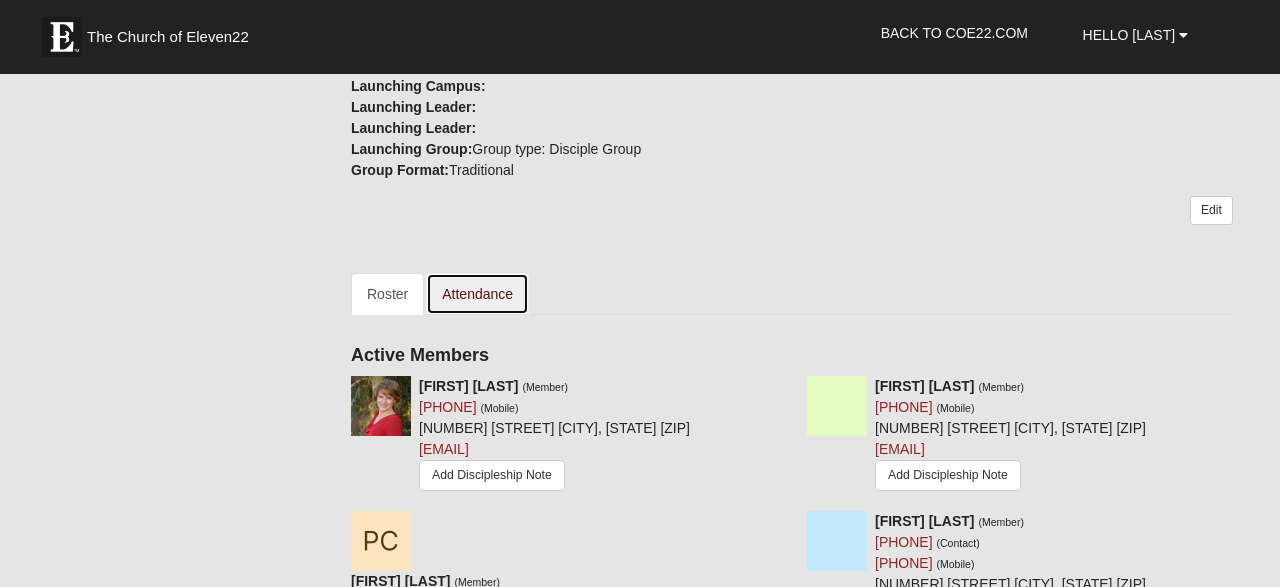 click on "Attendance" at bounding box center (477, 294) 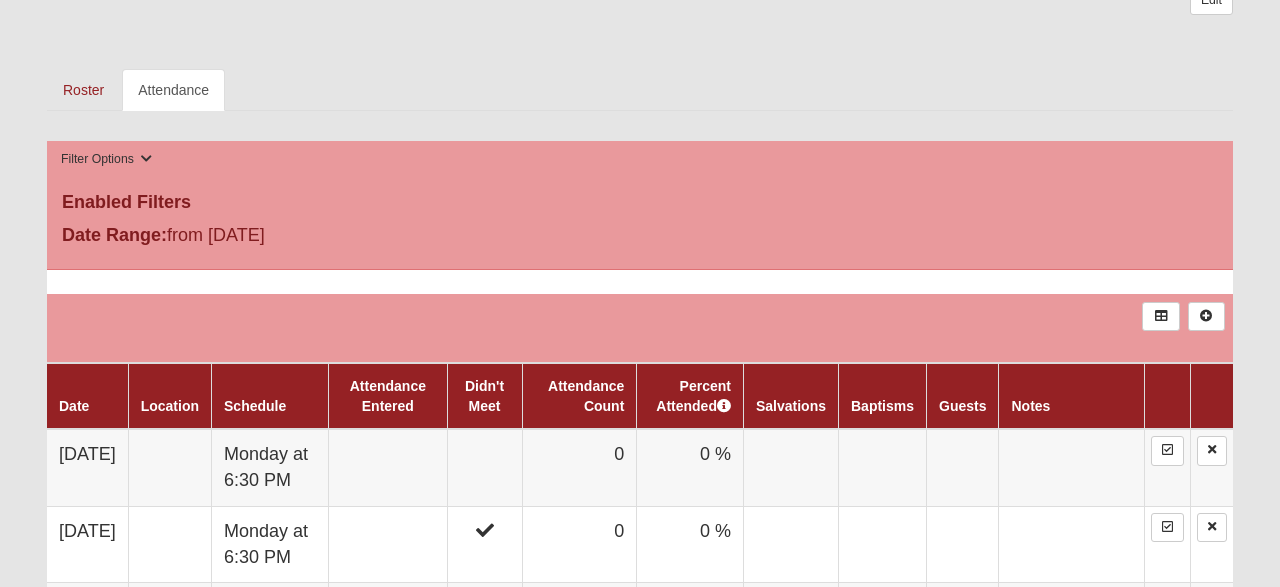 scroll, scrollTop: 862, scrollLeft: 0, axis: vertical 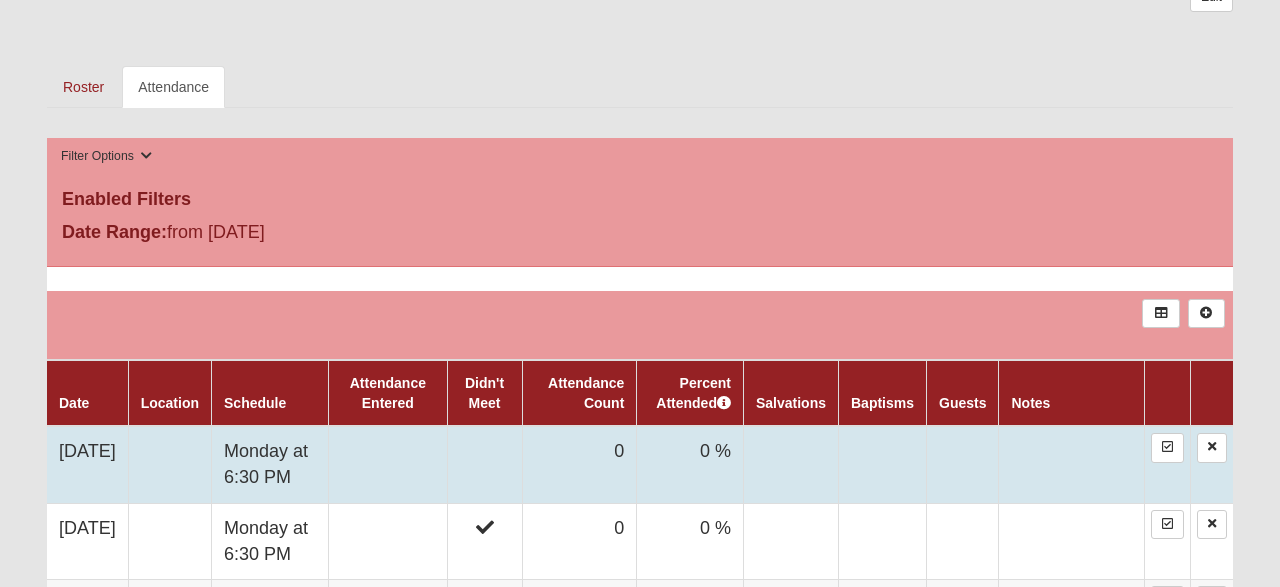 click at bounding box center (388, 464) 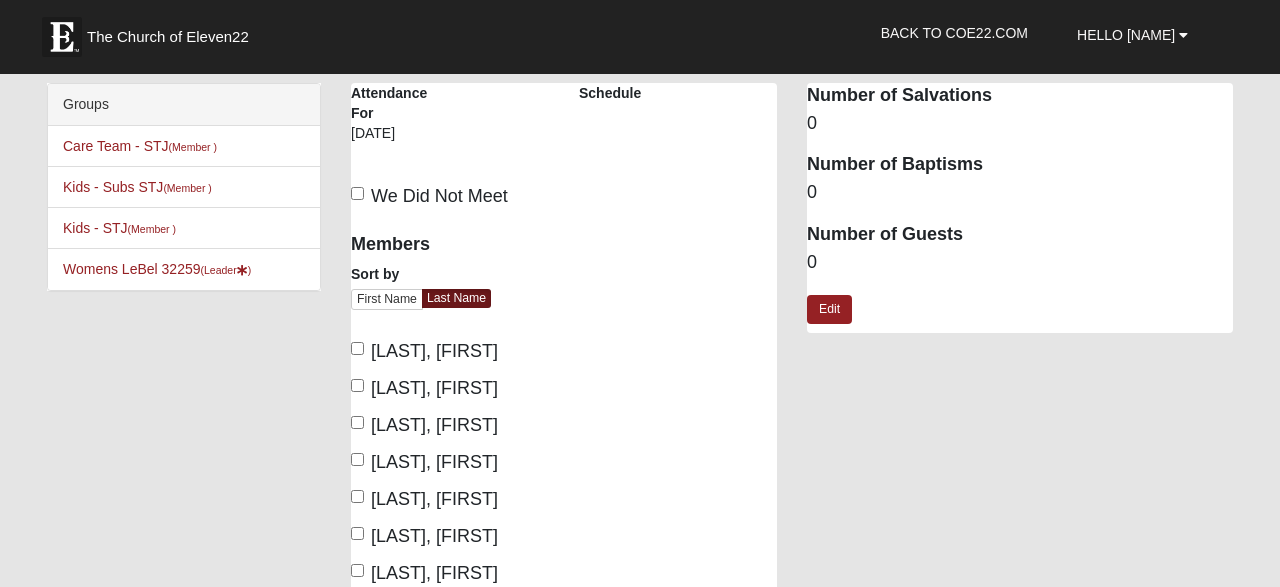 scroll, scrollTop: 0, scrollLeft: 0, axis: both 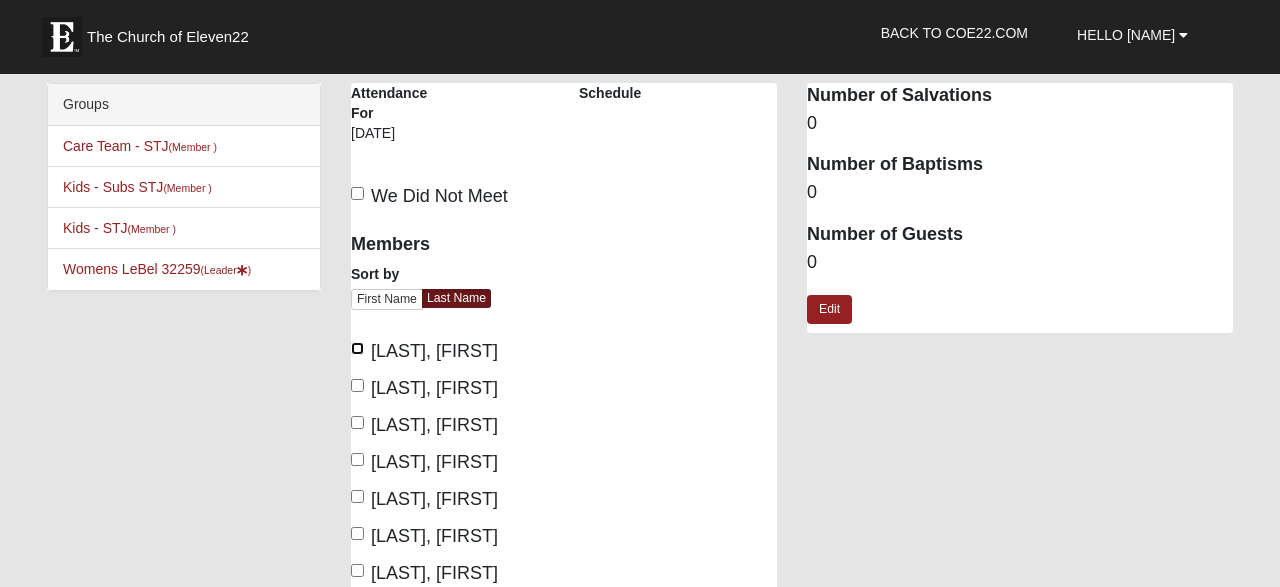 click on "Anderson, Karla" at bounding box center [357, 348] 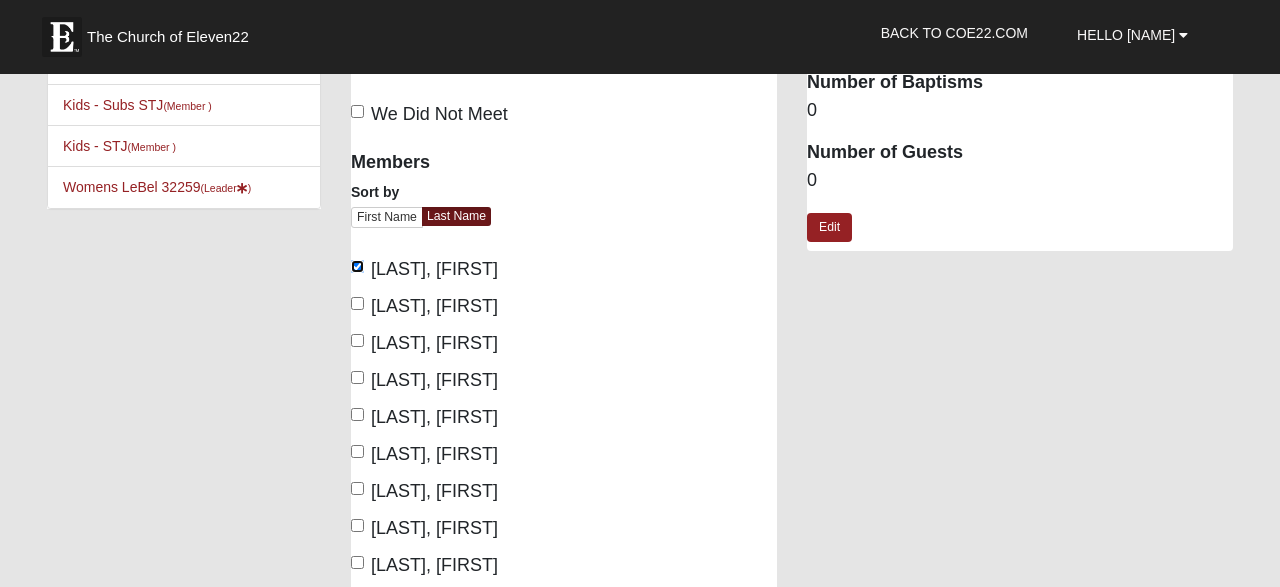 scroll, scrollTop: 89, scrollLeft: 0, axis: vertical 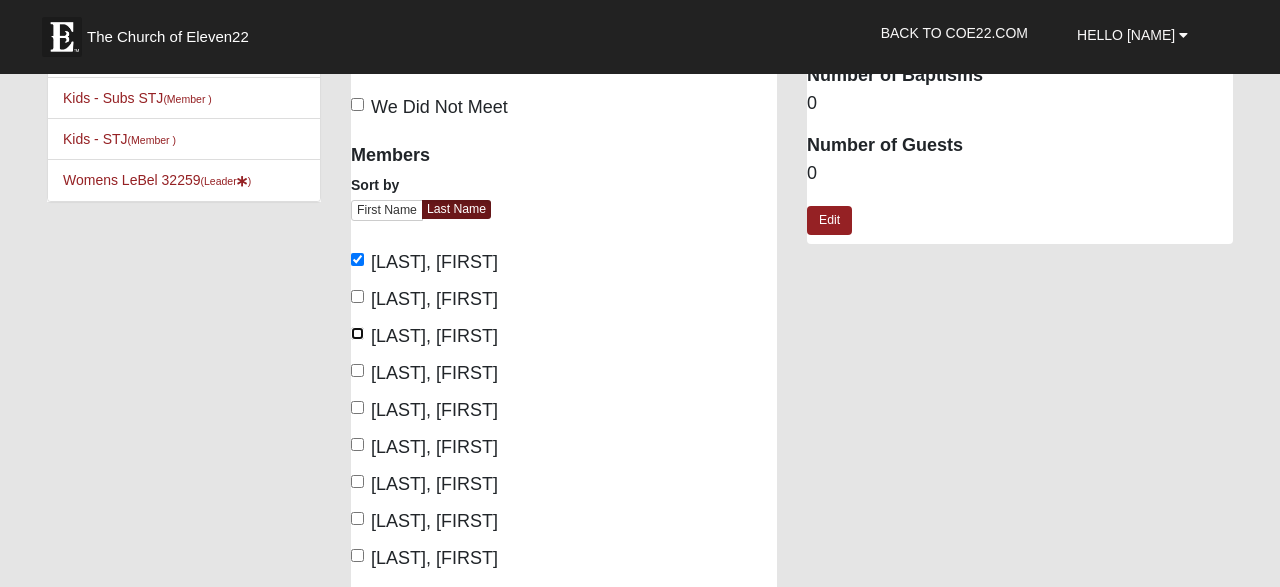 click on "Canelli, Paula" at bounding box center (357, 333) 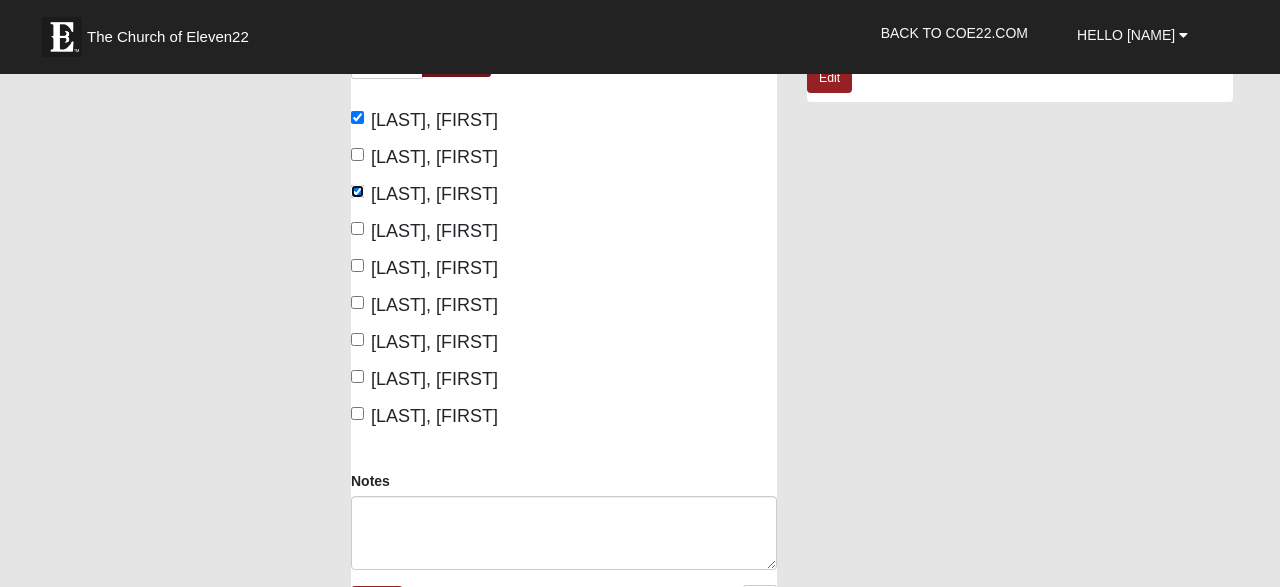 scroll, scrollTop: 240, scrollLeft: 0, axis: vertical 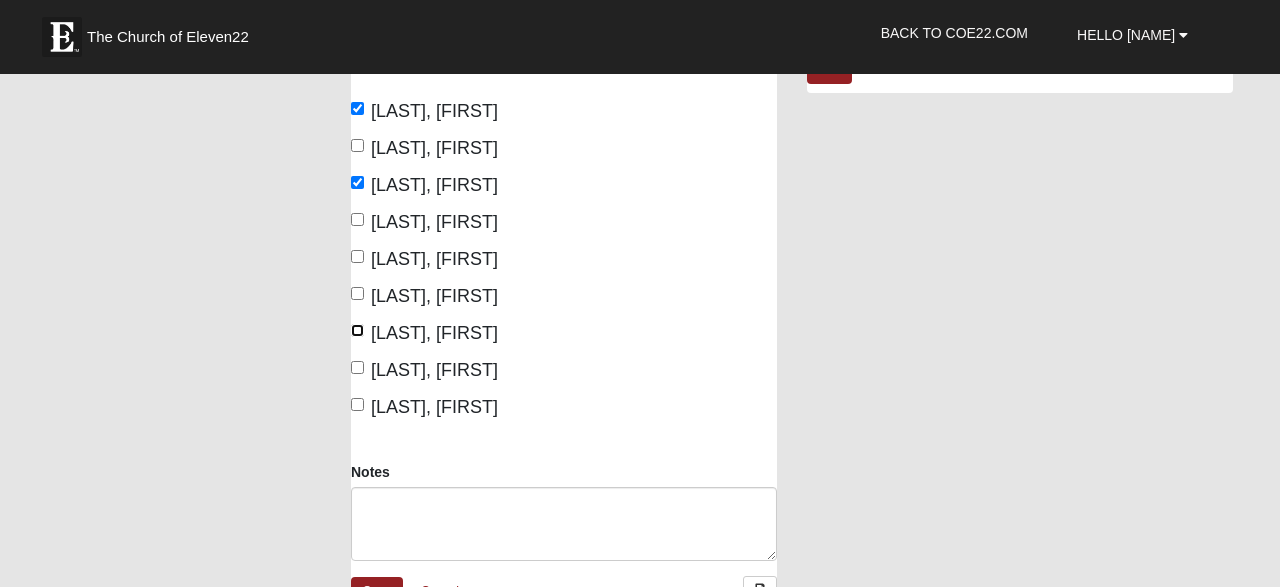 click on "LeBel, Peg" at bounding box center [357, 330] 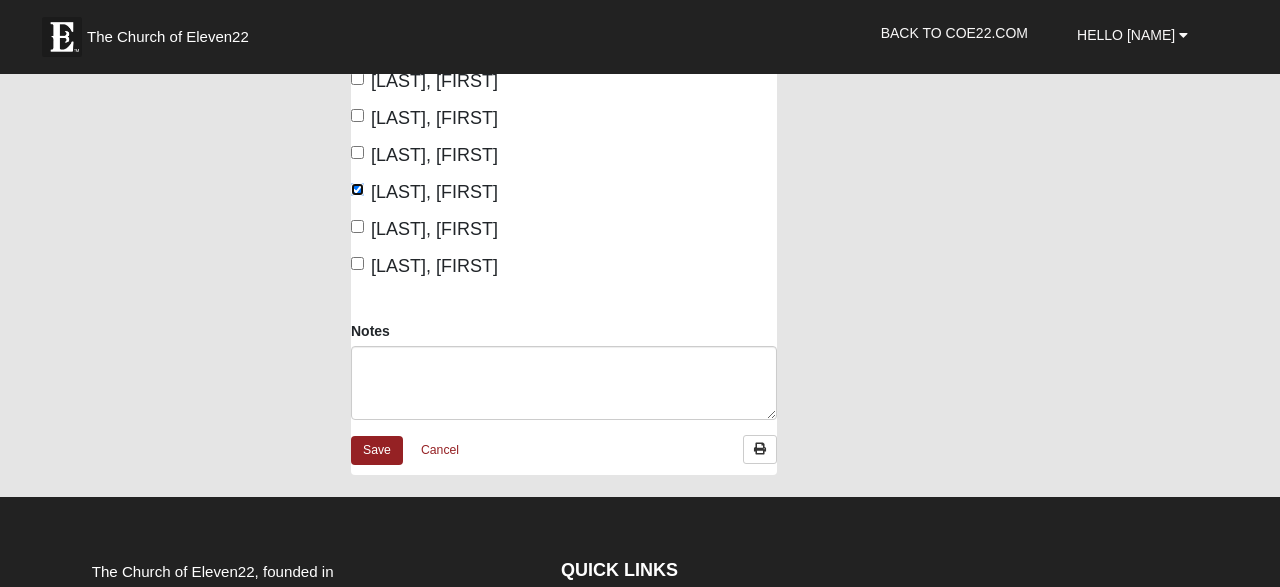 scroll, scrollTop: 384, scrollLeft: 0, axis: vertical 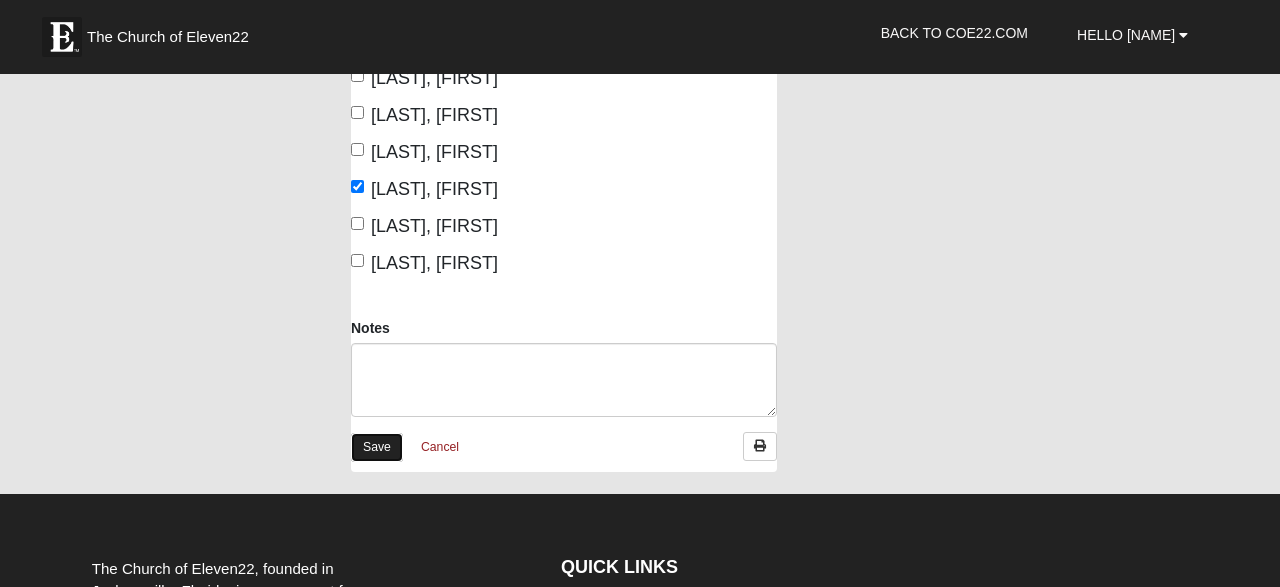 click on "Save" at bounding box center (377, 447) 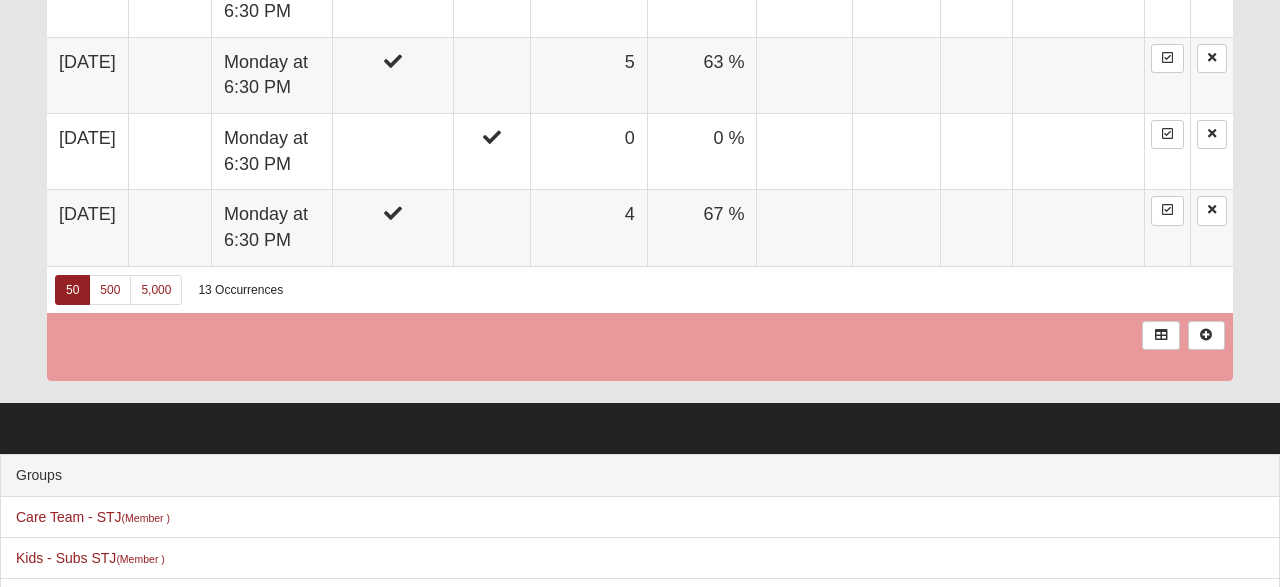 scroll, scrollTop: 2137, scrollLeft: 0, axis: vertical 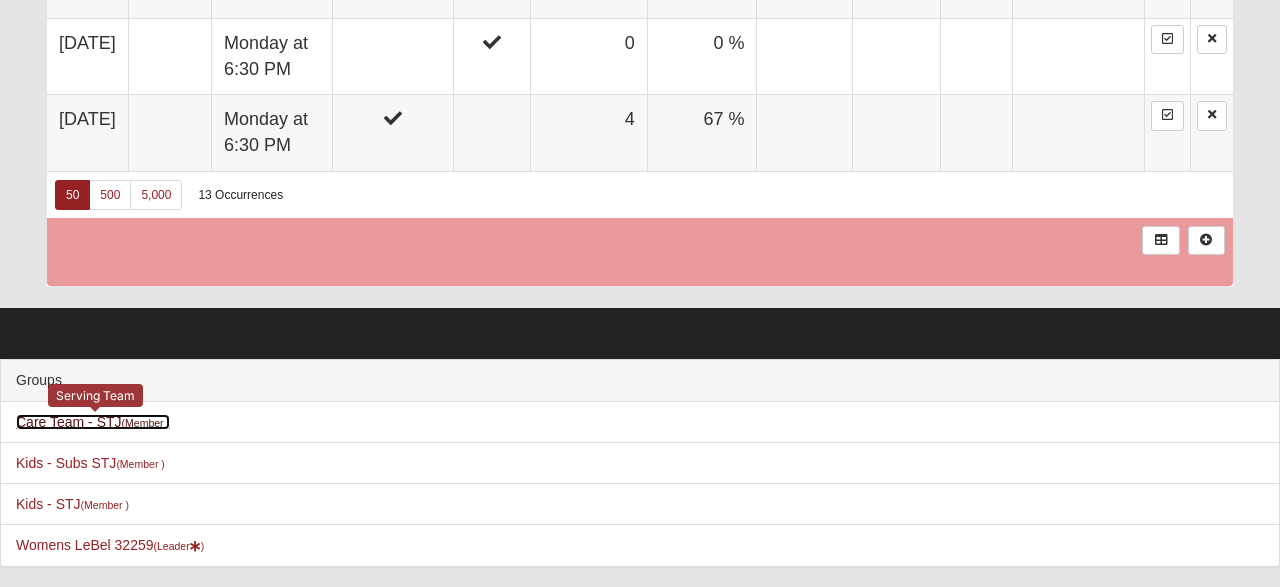 click on "Care Team - STJ  (Member        )" at bounding box center (93, 422) 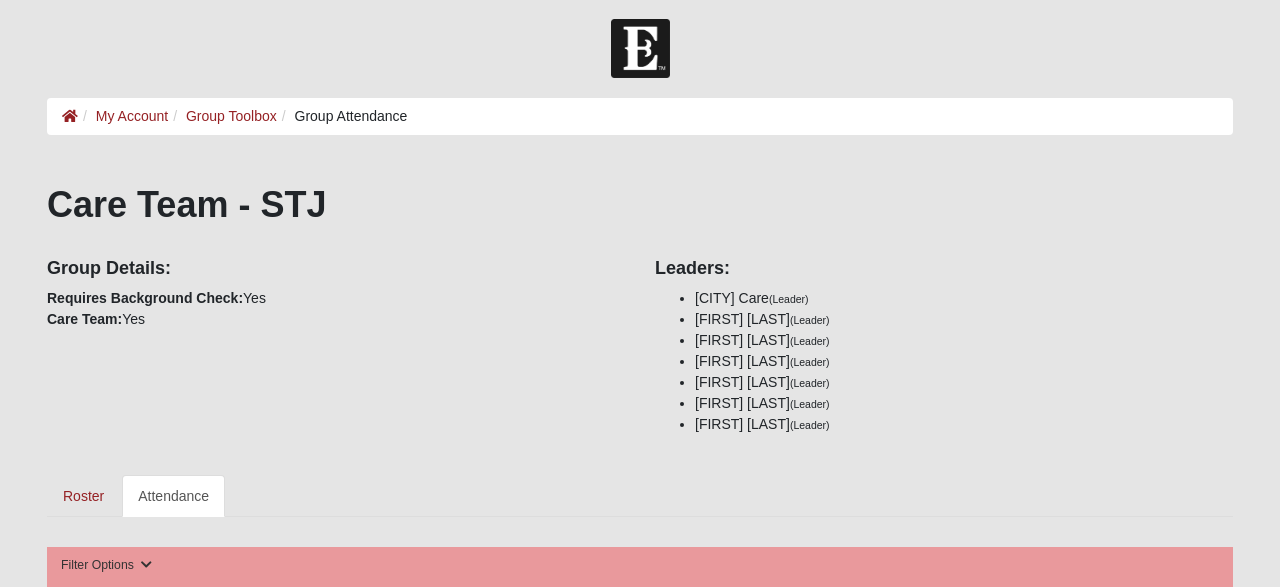scroll, scrollTop: 0, scrollLeft: 0, axis: both 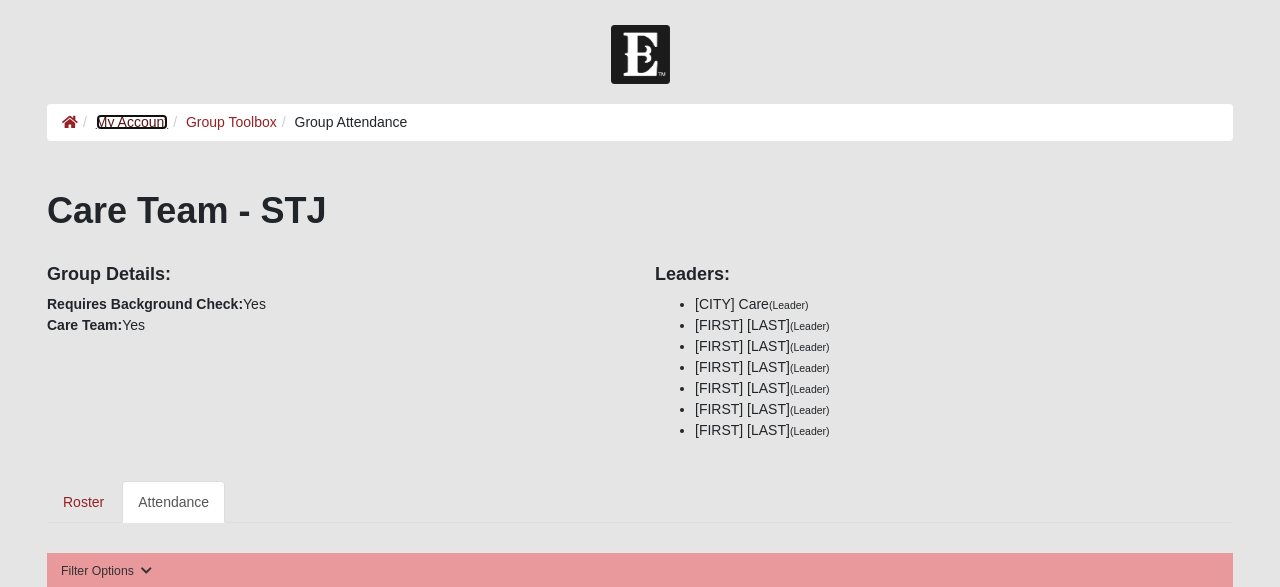 click on "My Account" at bounding box center (132, 122) 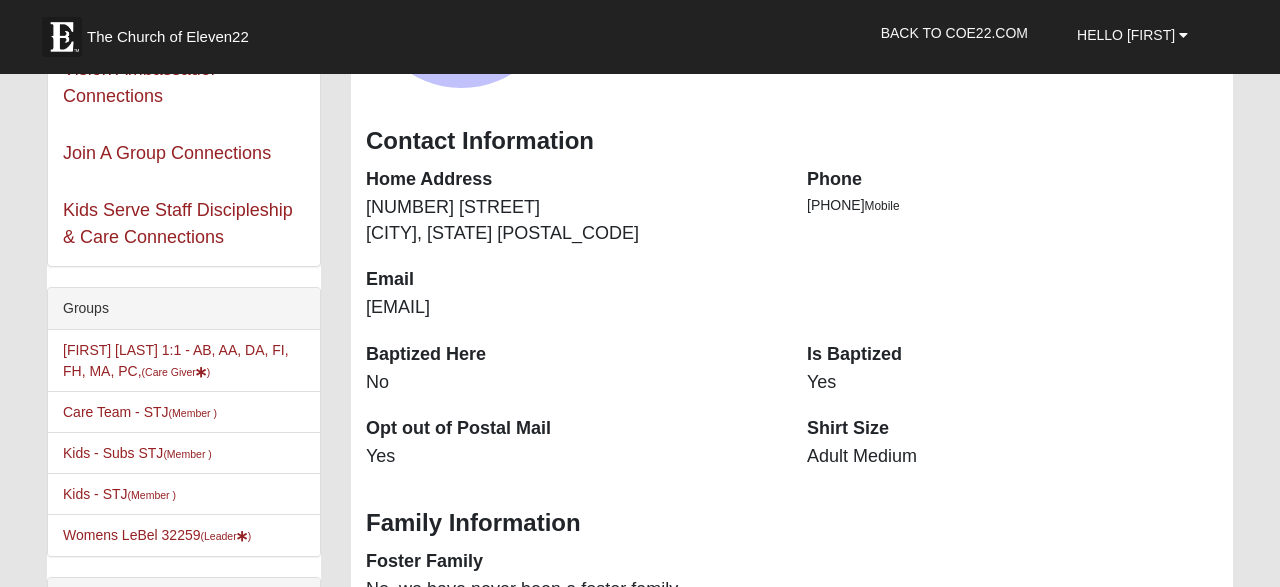 scroll, scrollTop: 295, scrollLeft: 0, axis: vertical 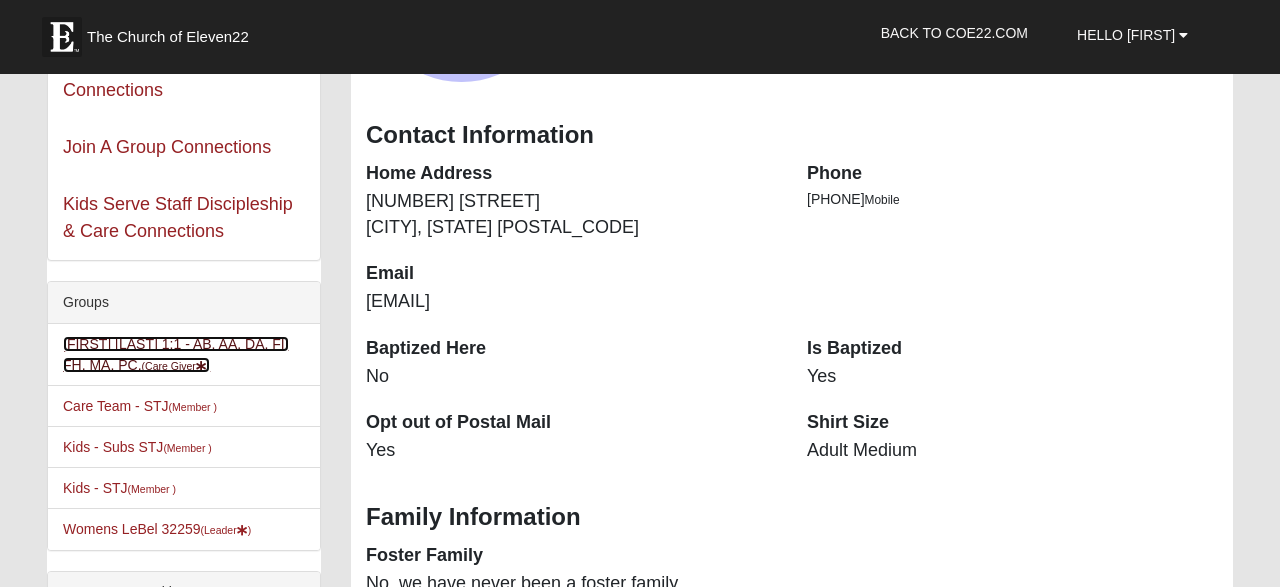 click on "[FIRST] [LAST] 1:1 - AB, AA, DA, FI, FH, MA, PC,  (Care Giver
)" at bounding box center (176, 354) 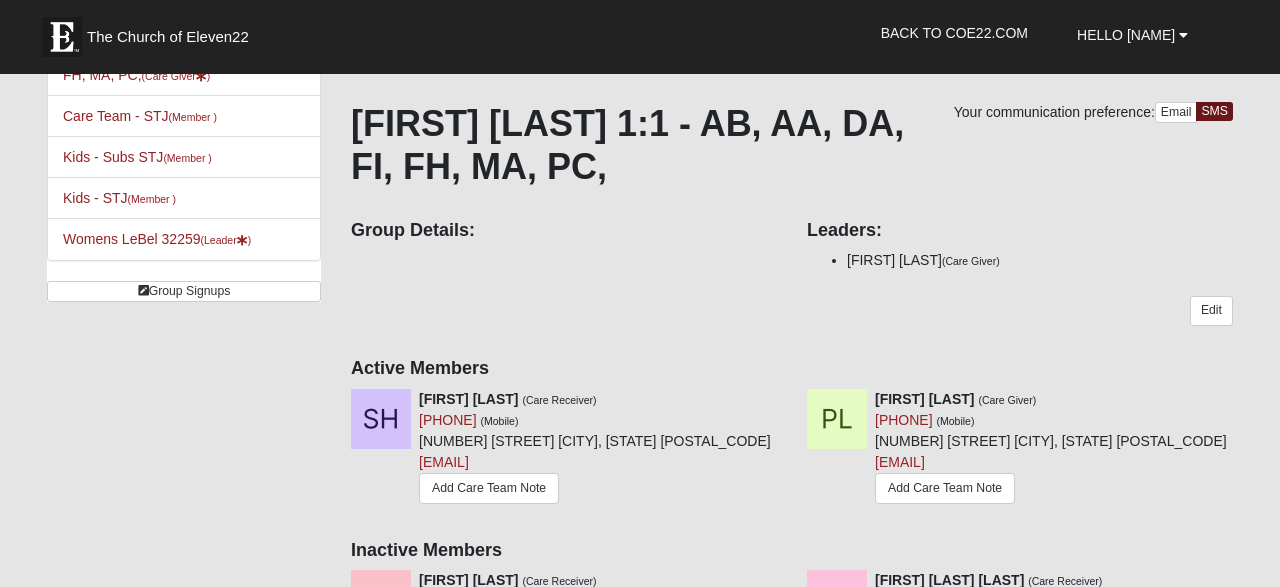 scroll, scrollTop: 129, scrollLeft: 0, axis: vertical 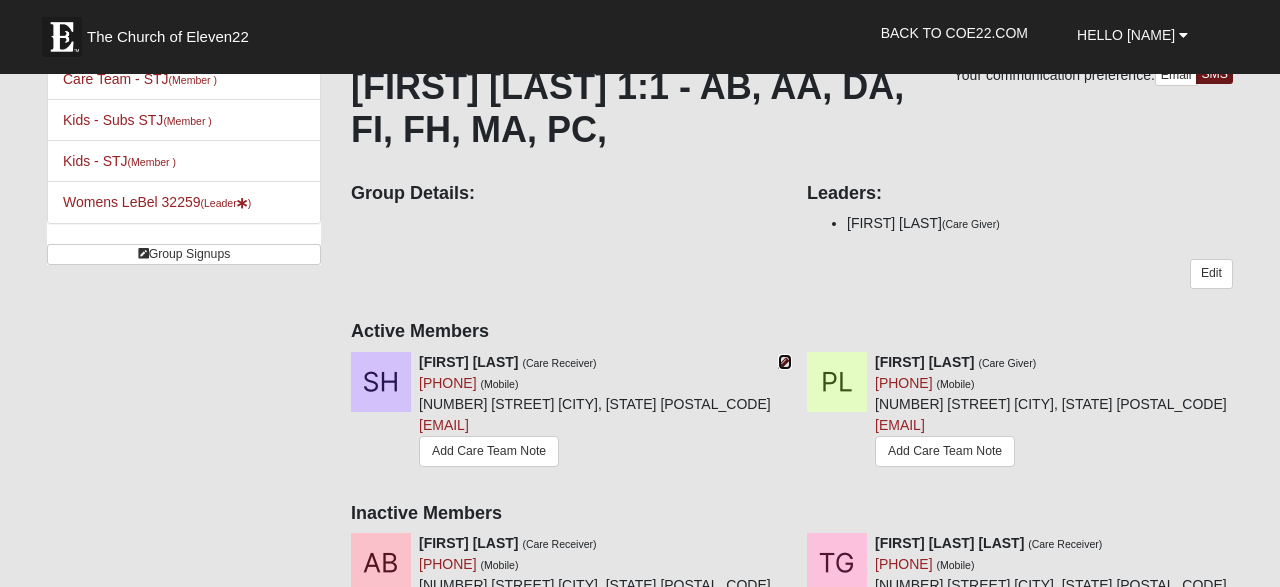 click at bounding box center [785, 362] 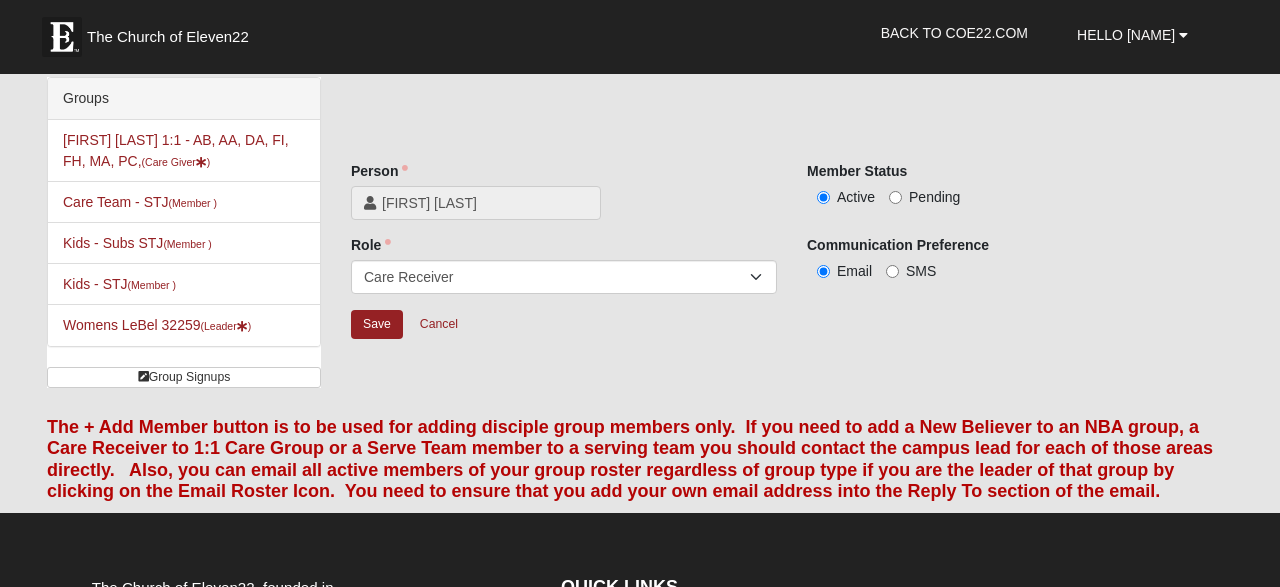 scroll, scrollTop: 0, scrollLeft: 0, axis: both 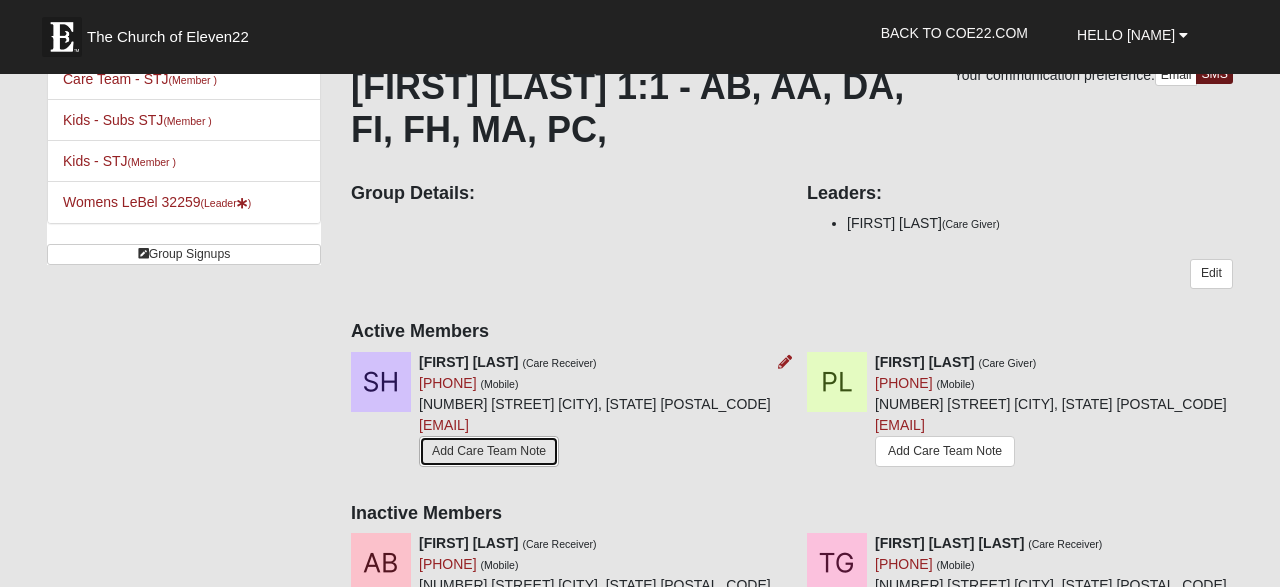 click on "Add Care Team Note" at bounding box center [489, 451] 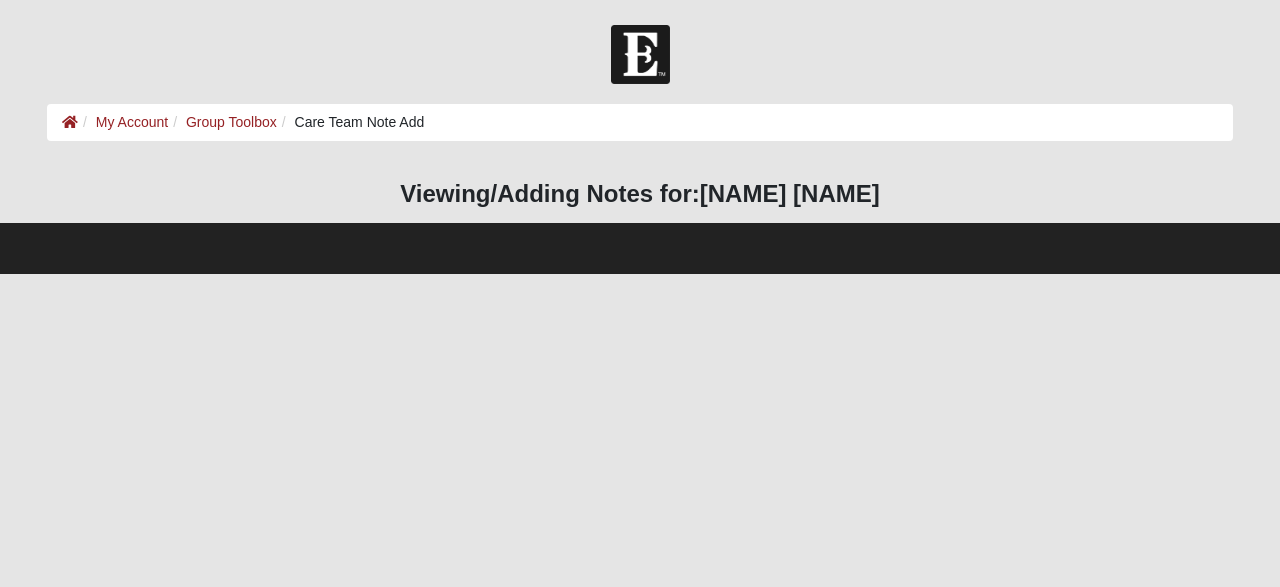 scroll, scrollTop: 0, scrollLeft: 0, axis: both 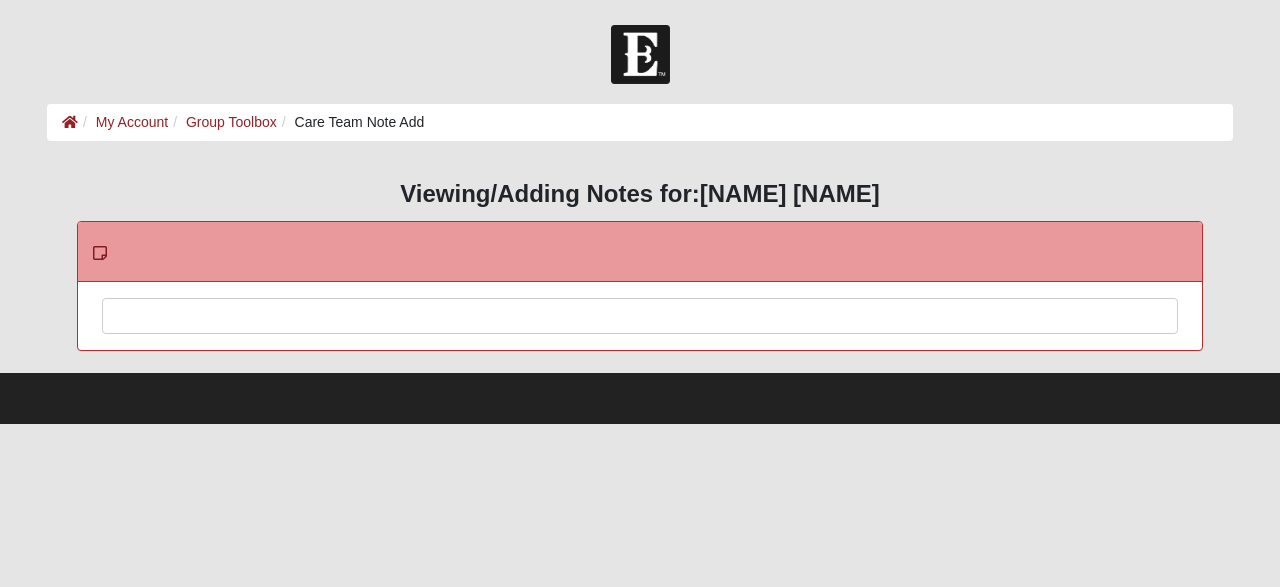 click at bounding box center [640, 343] 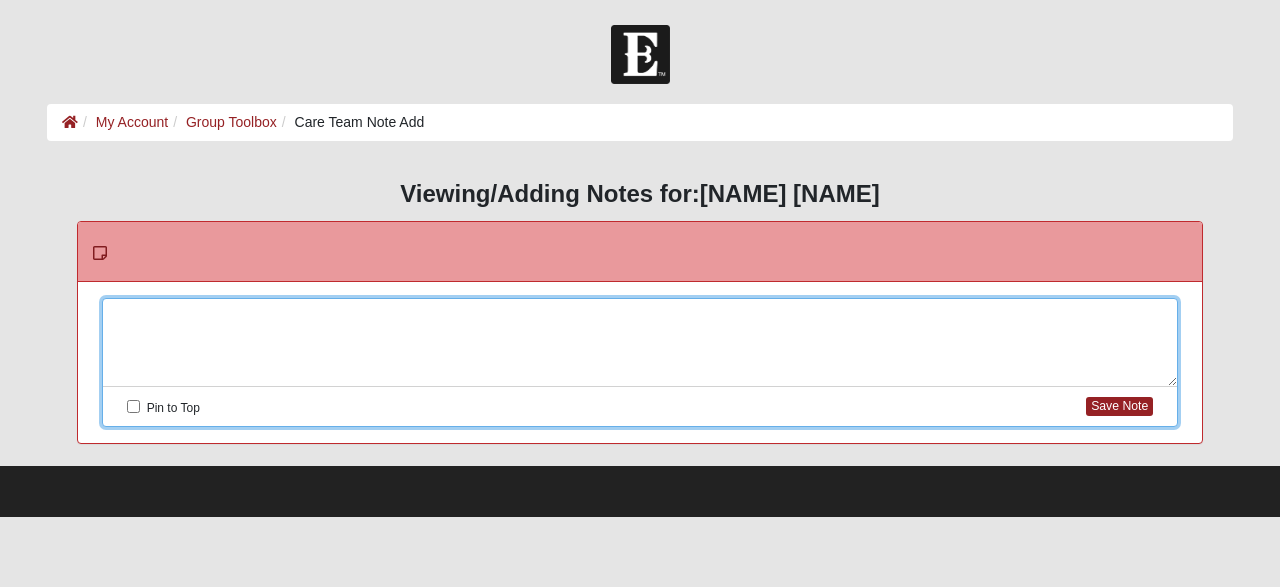 type 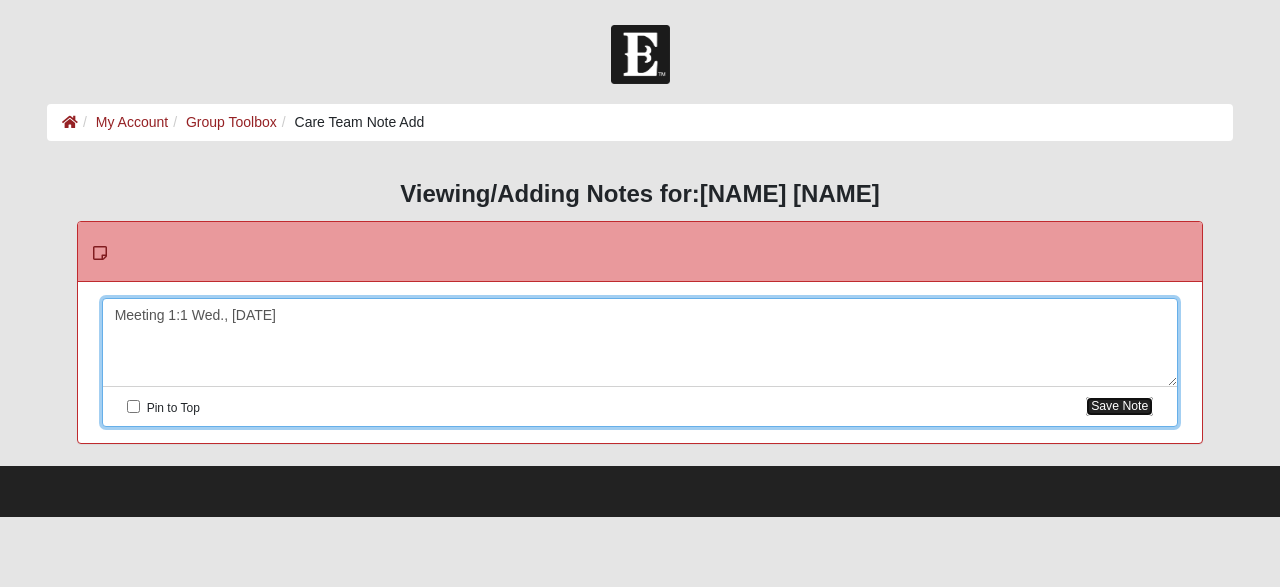 click on "Save Note" at bounding box center [1119, 406] 